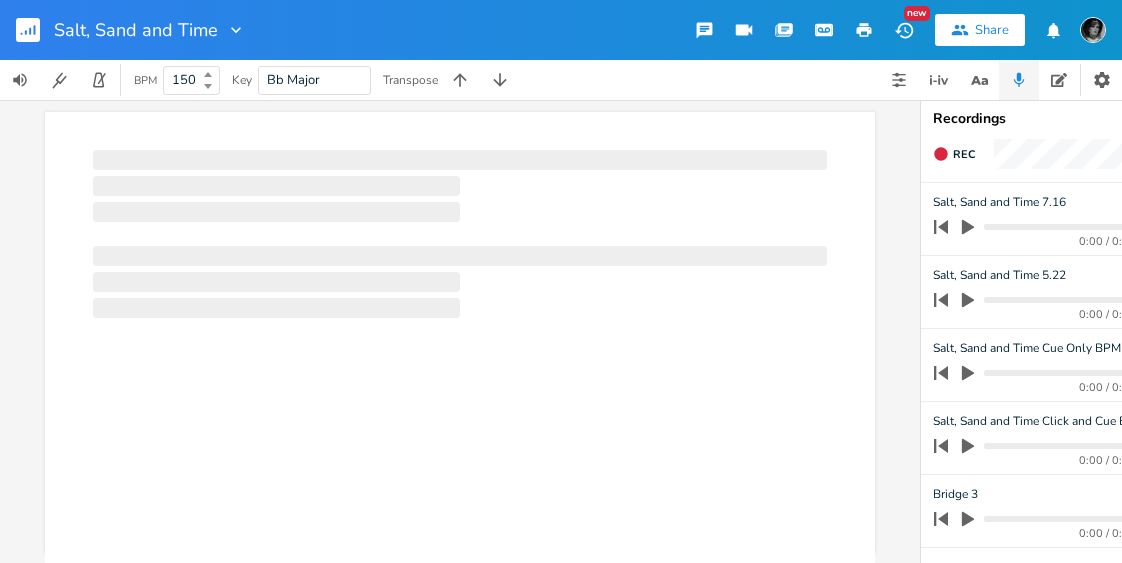 scroll, scrollTop: 0, scrollLeft: 0, axis: both 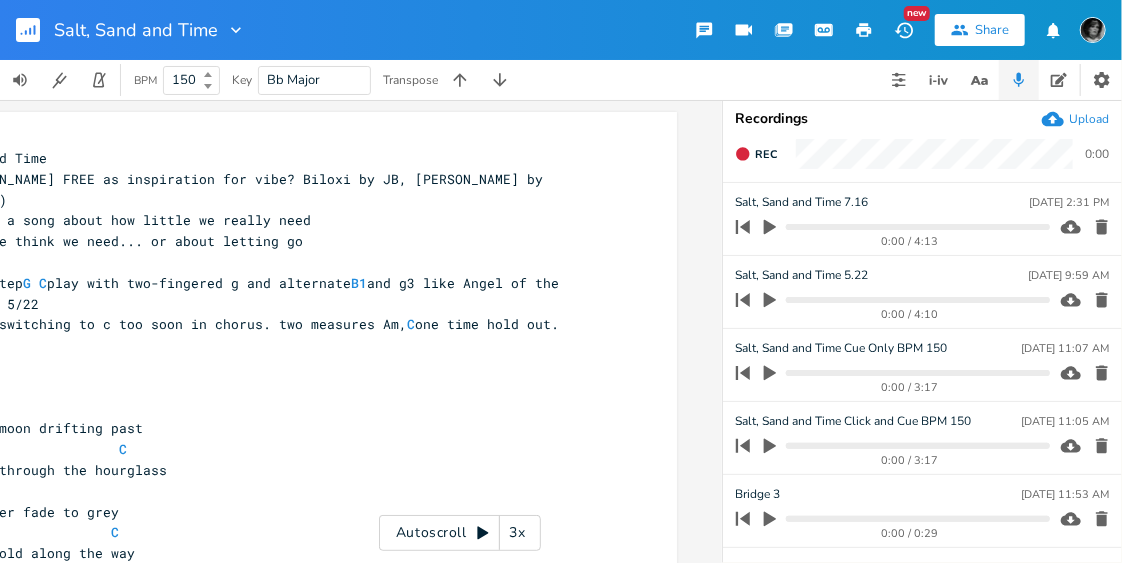 click 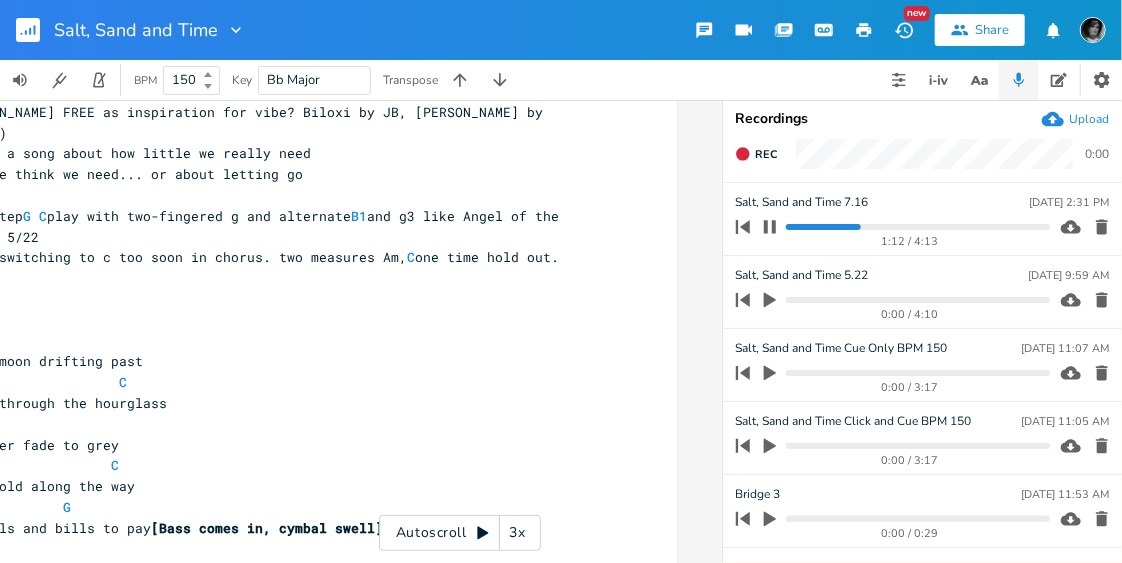 scroll, scrollTop: 72, scrollLeft: 0, axis: vertical 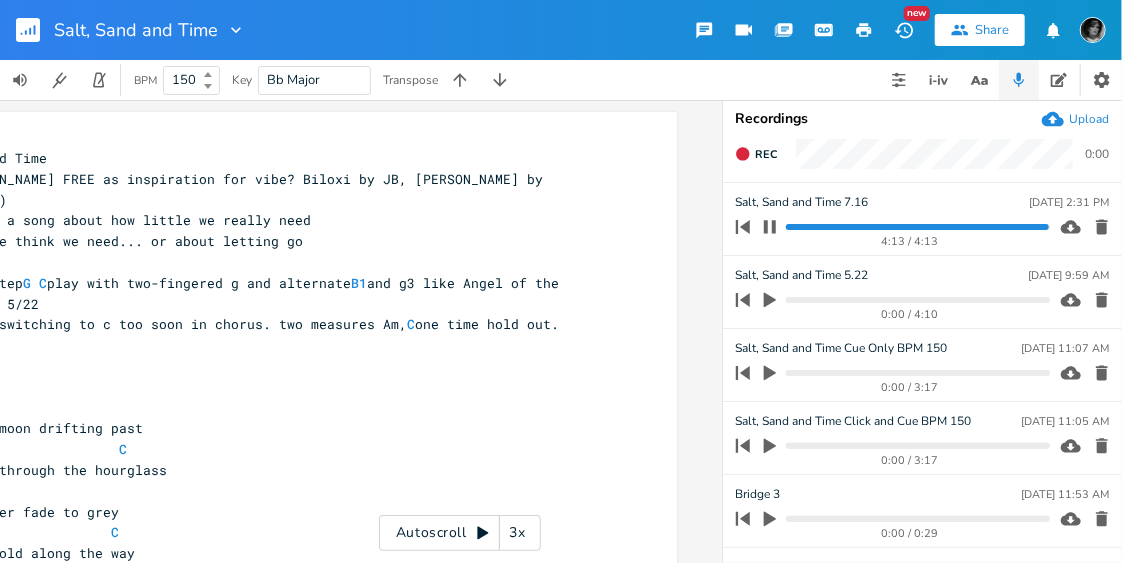 click 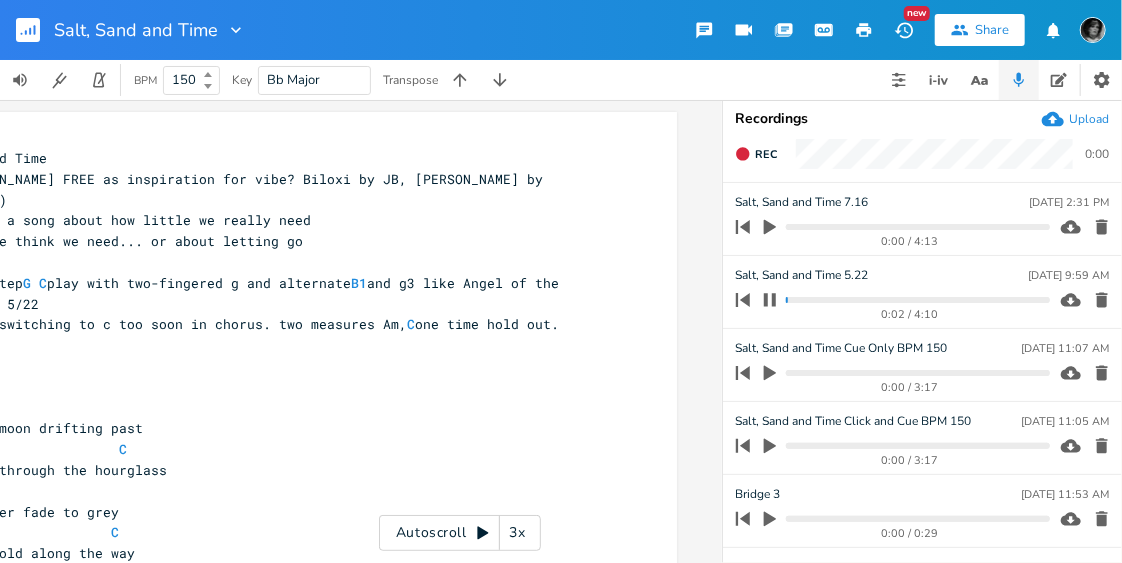 click on "0:02 / 4:10" at bounding box center (889, 300) 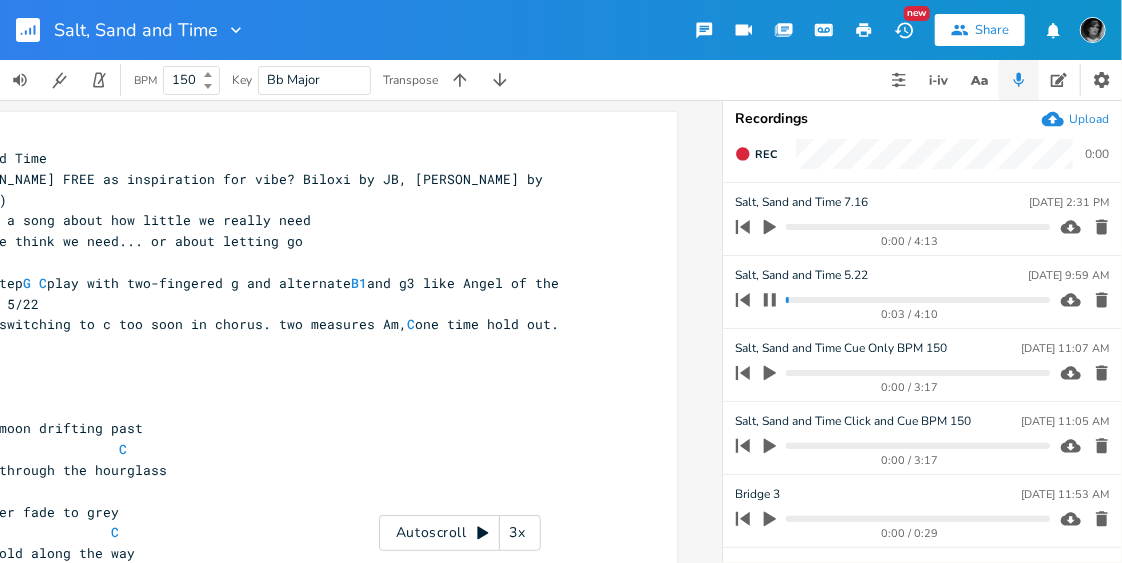 click at bounding box center [917, 300] 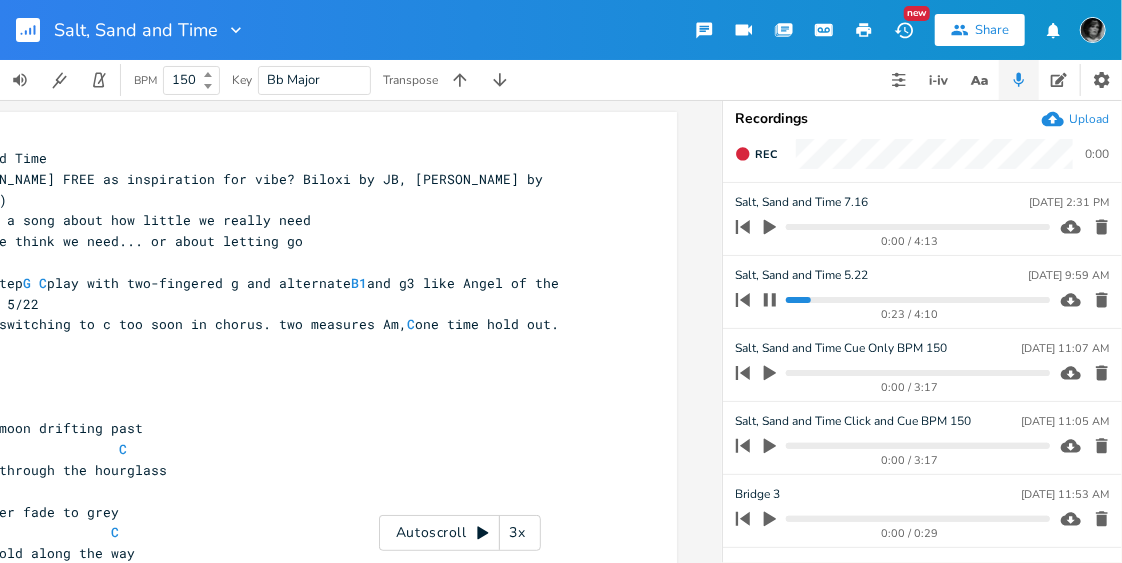 click at bounding box center [917, 300] 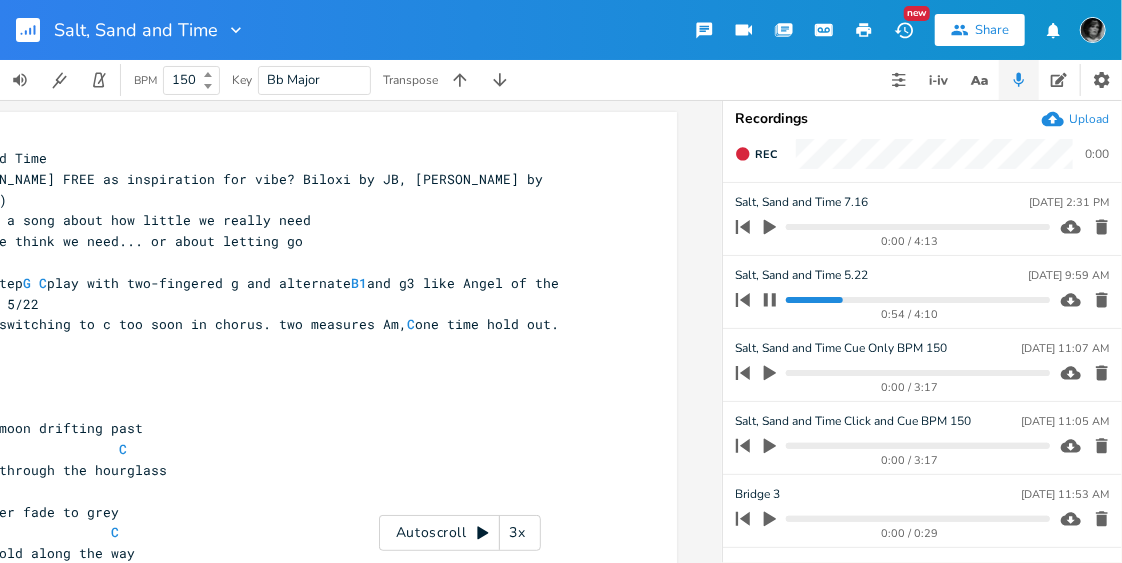 click at bounding box center (917, 300) 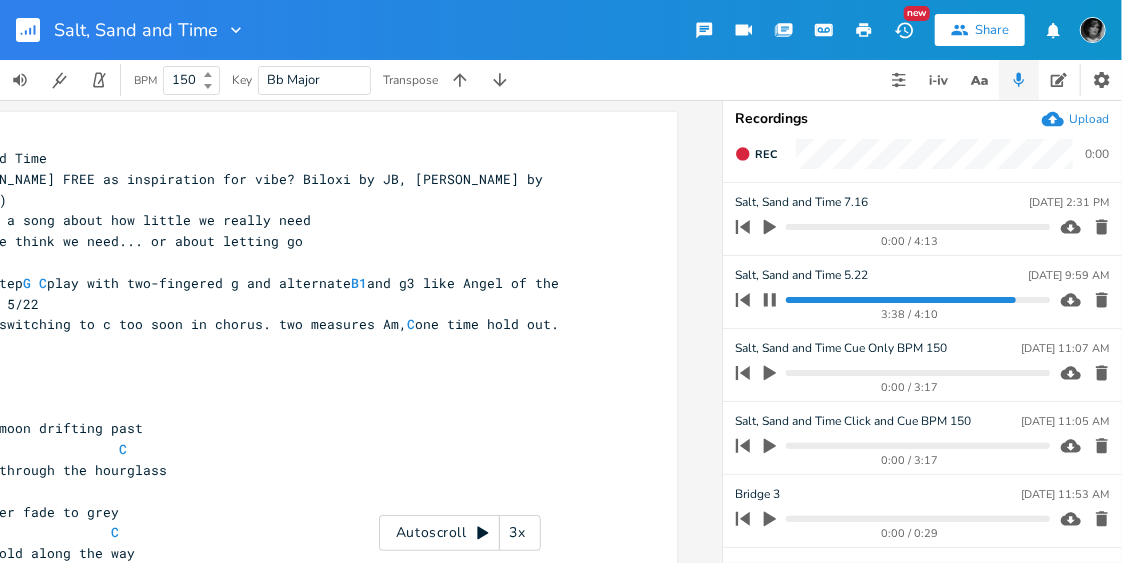 click 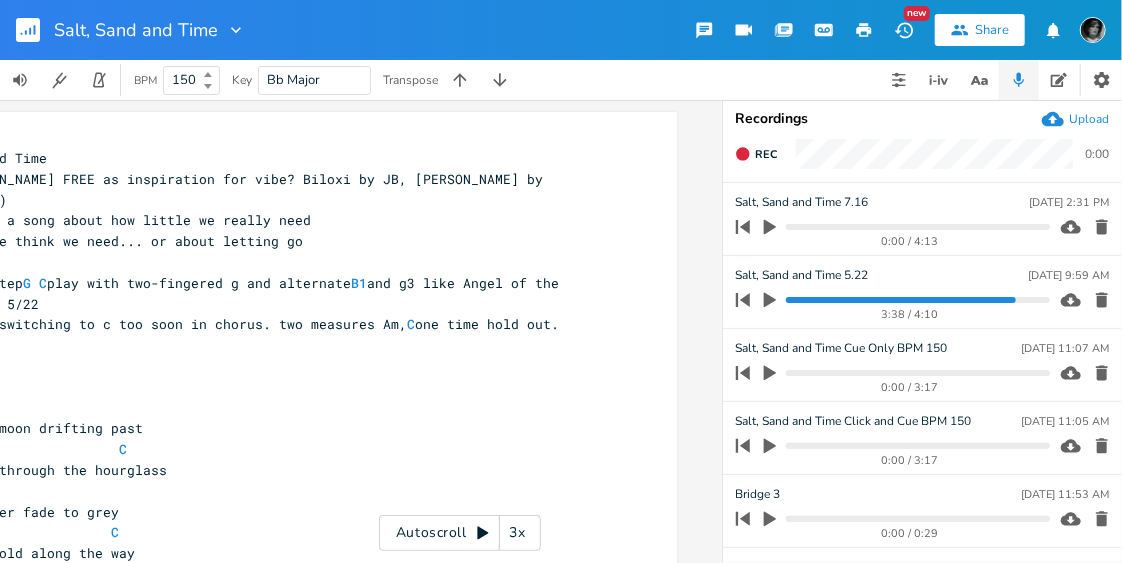 click at bounding box center [917, 227] 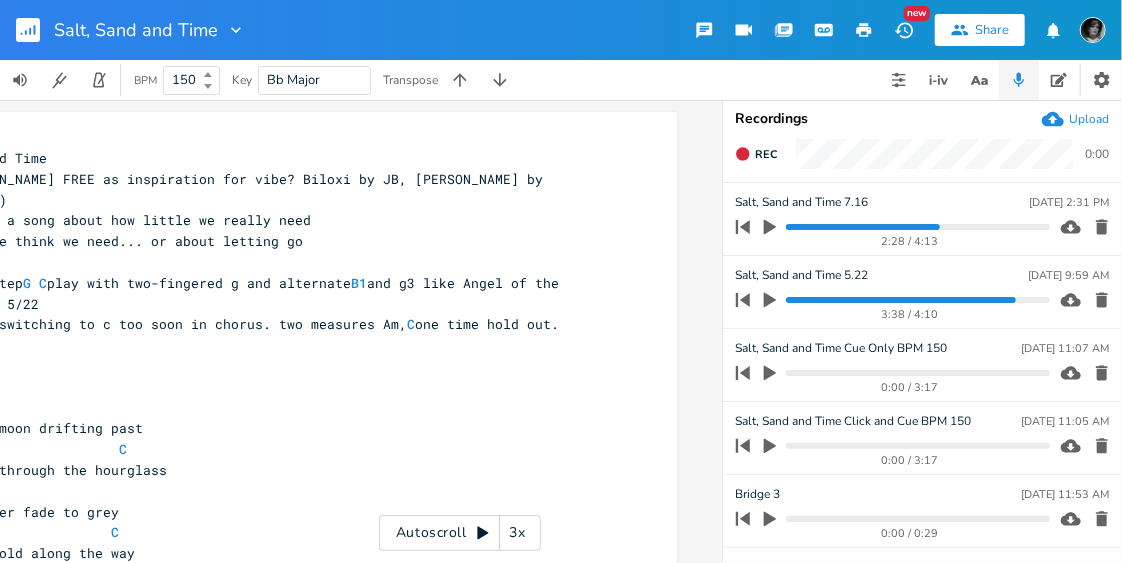 click 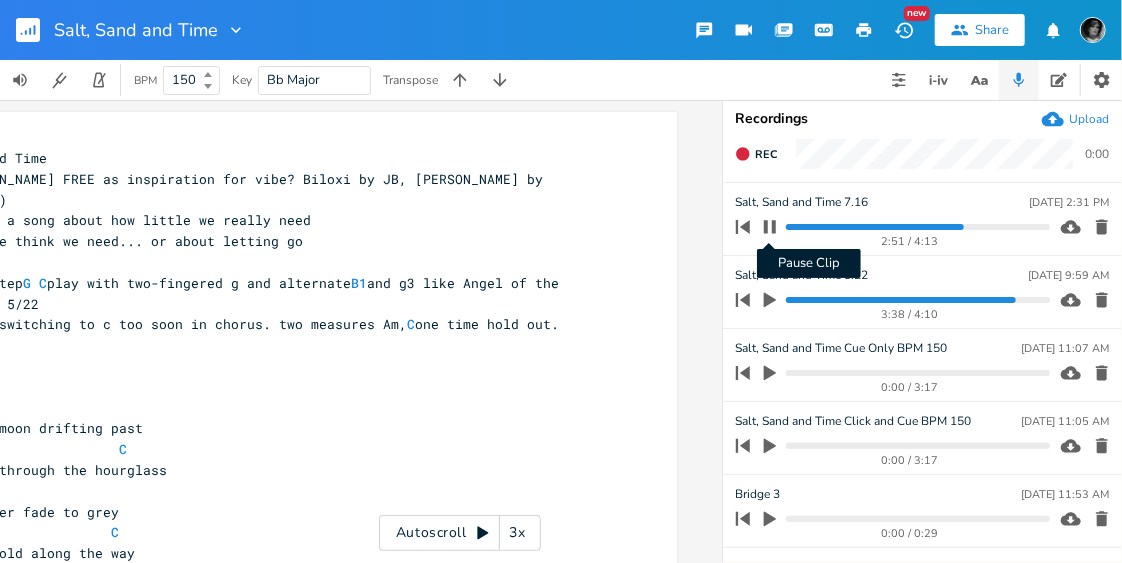 click 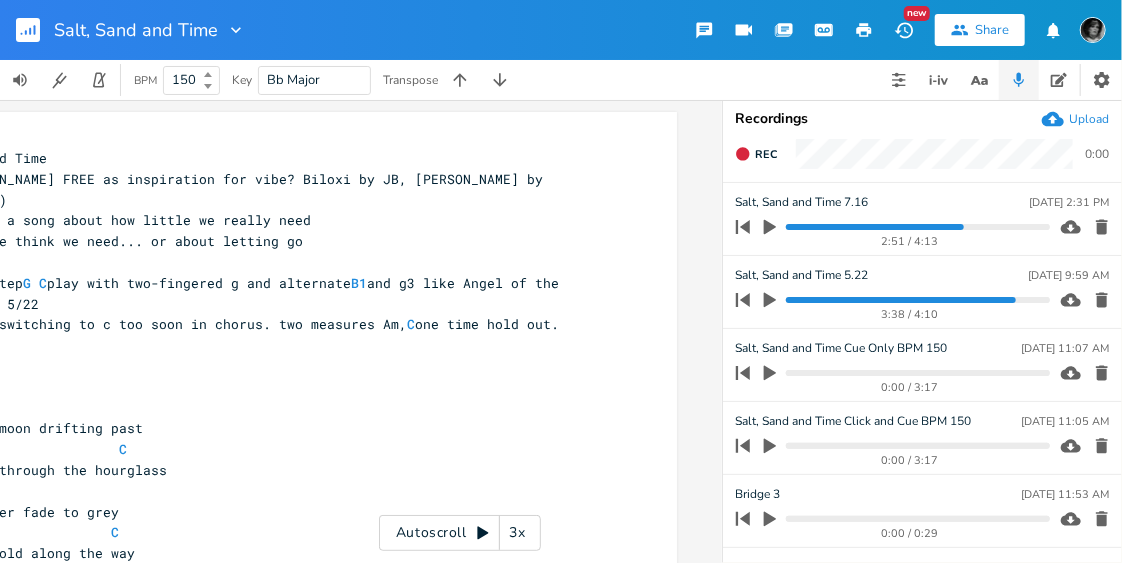 click at bounding box center (917, 300) 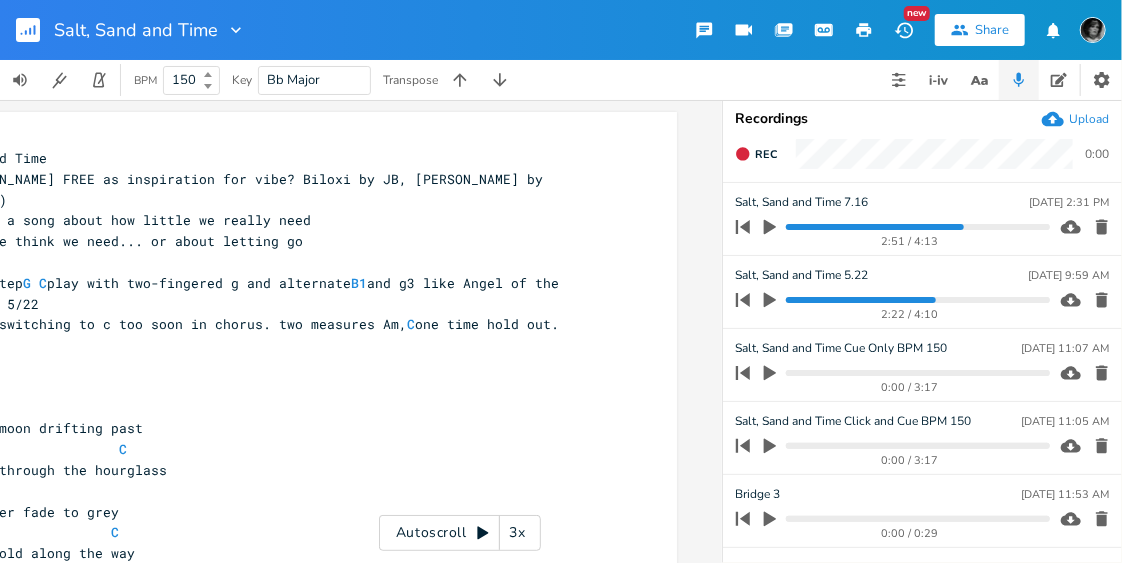 click 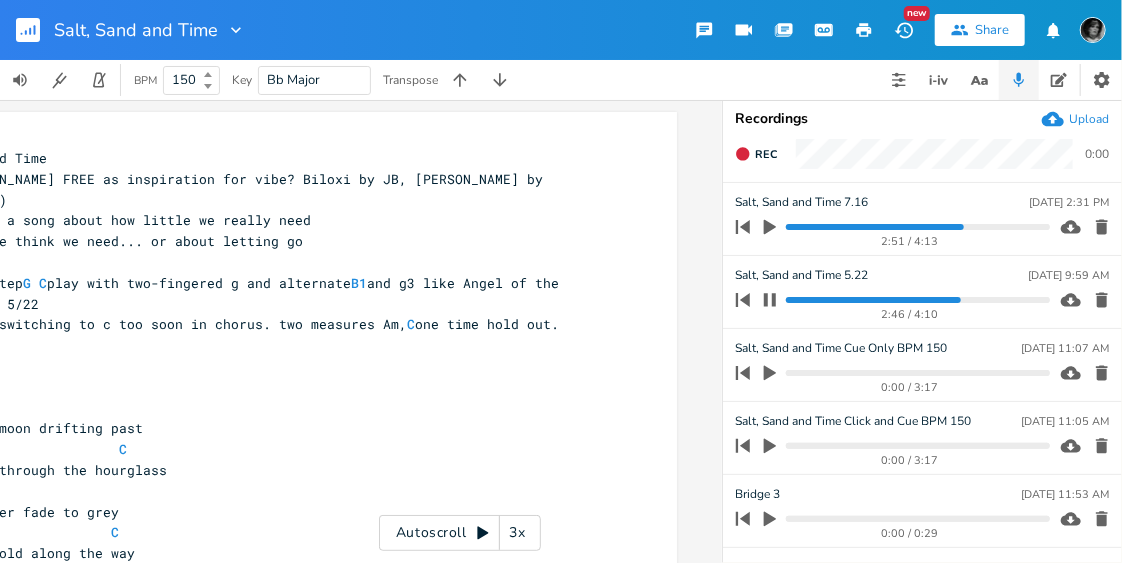 click 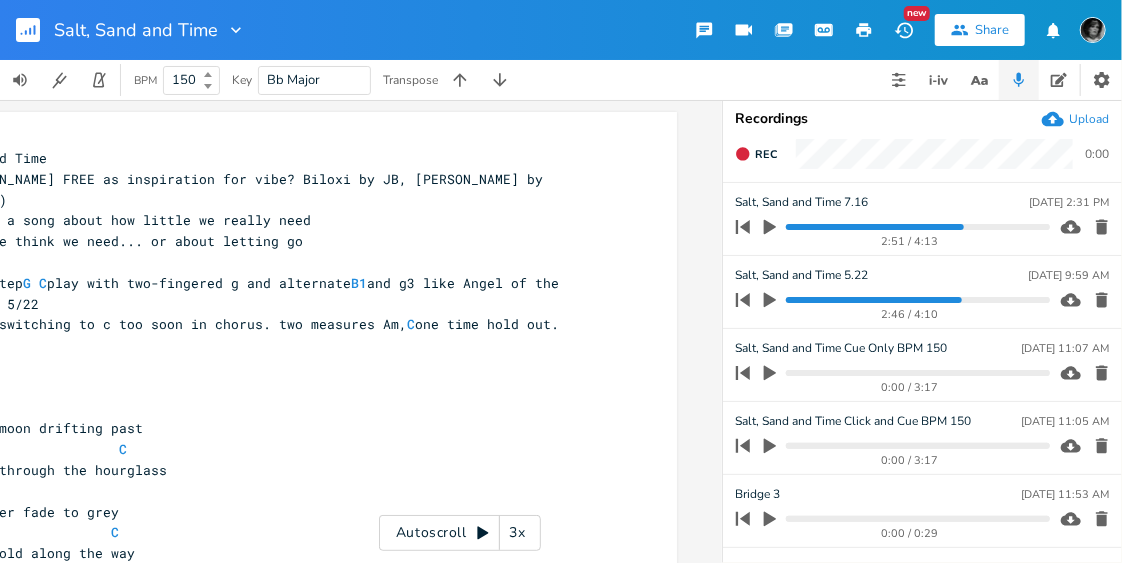 click at bounding box center [917, 227] 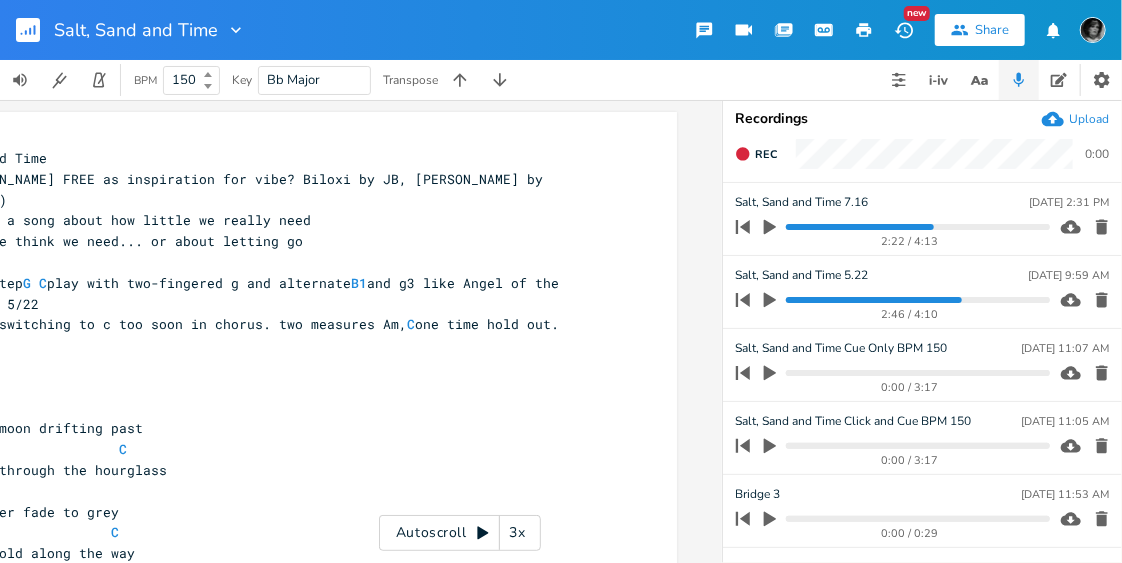 click 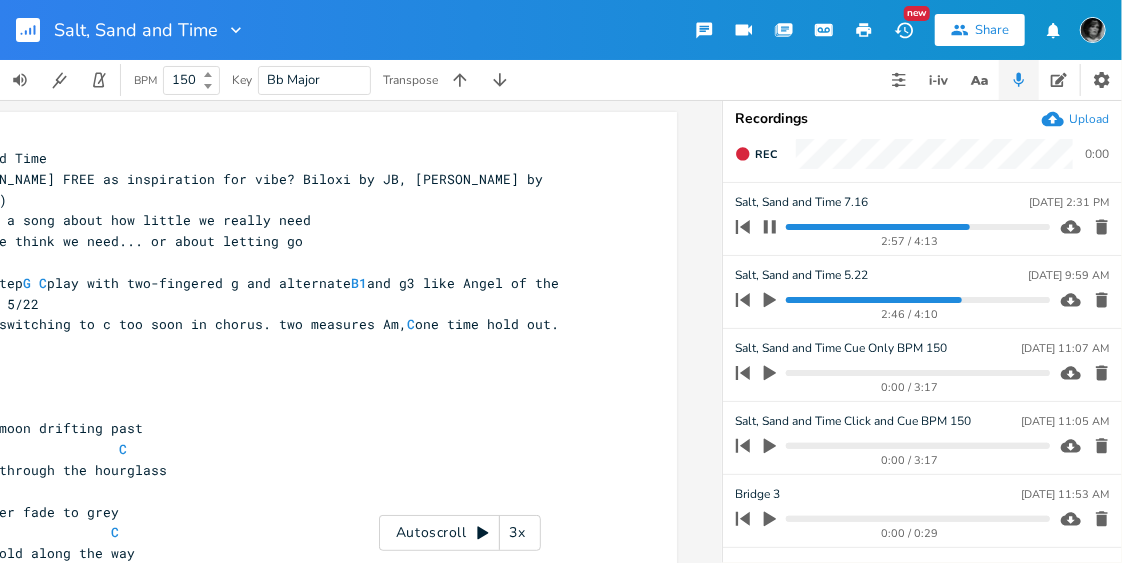 click 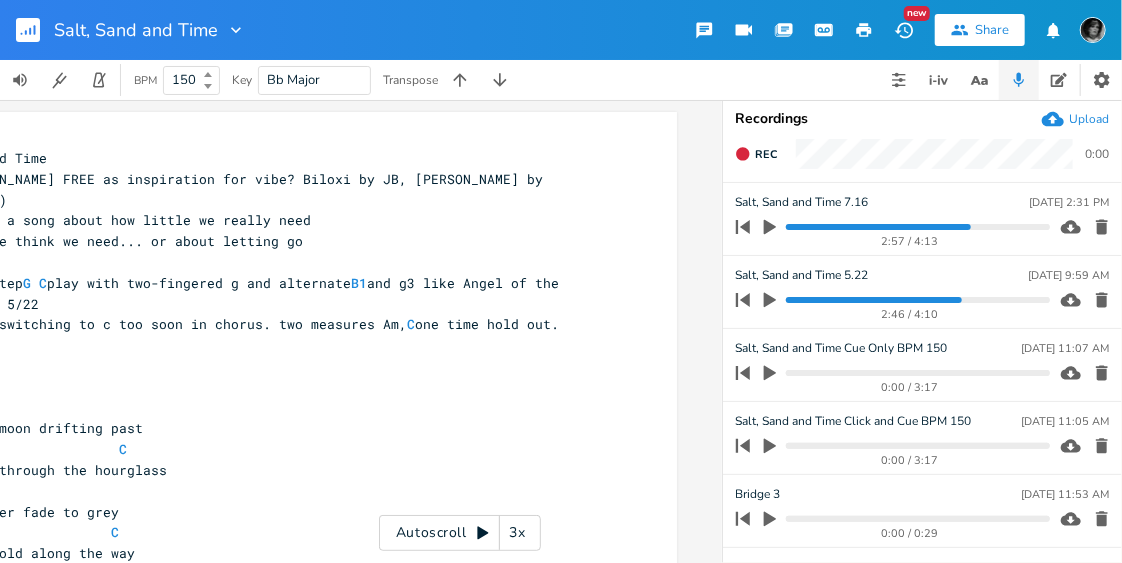 click at bounding box center (917, 300) 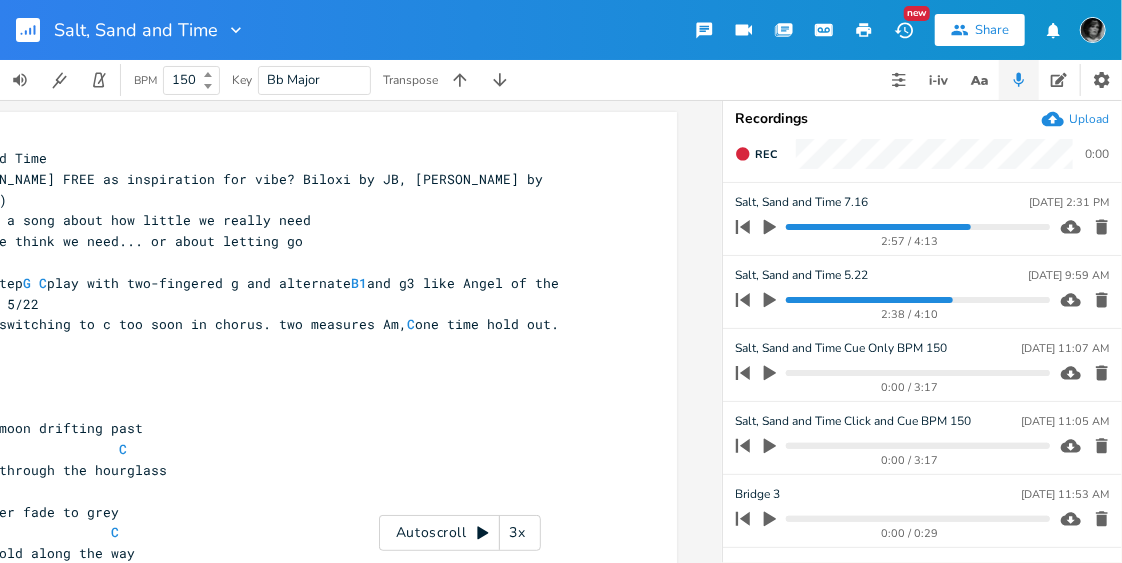 click 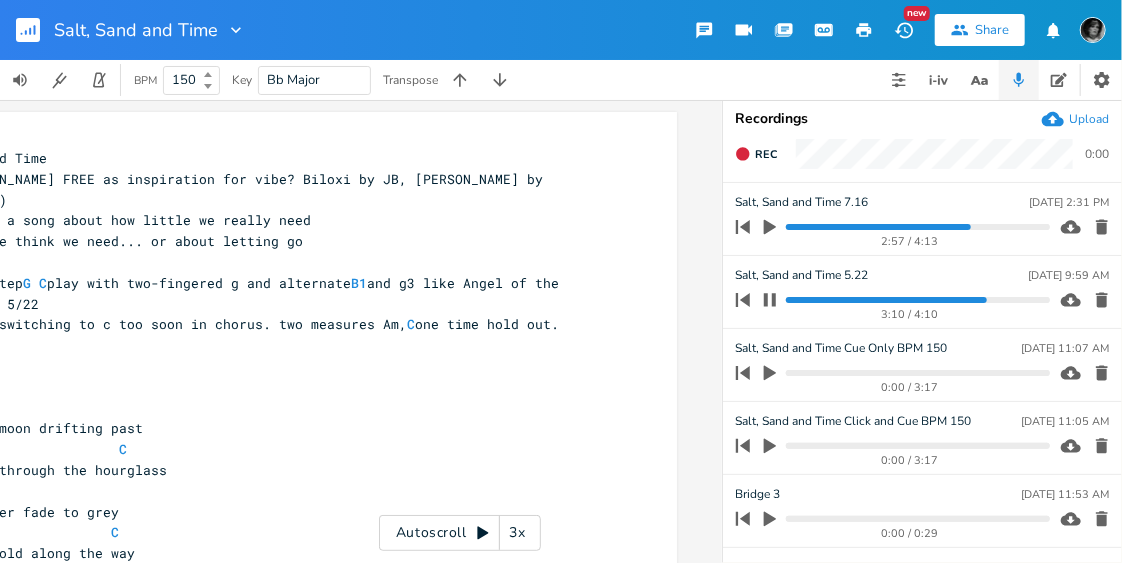 click 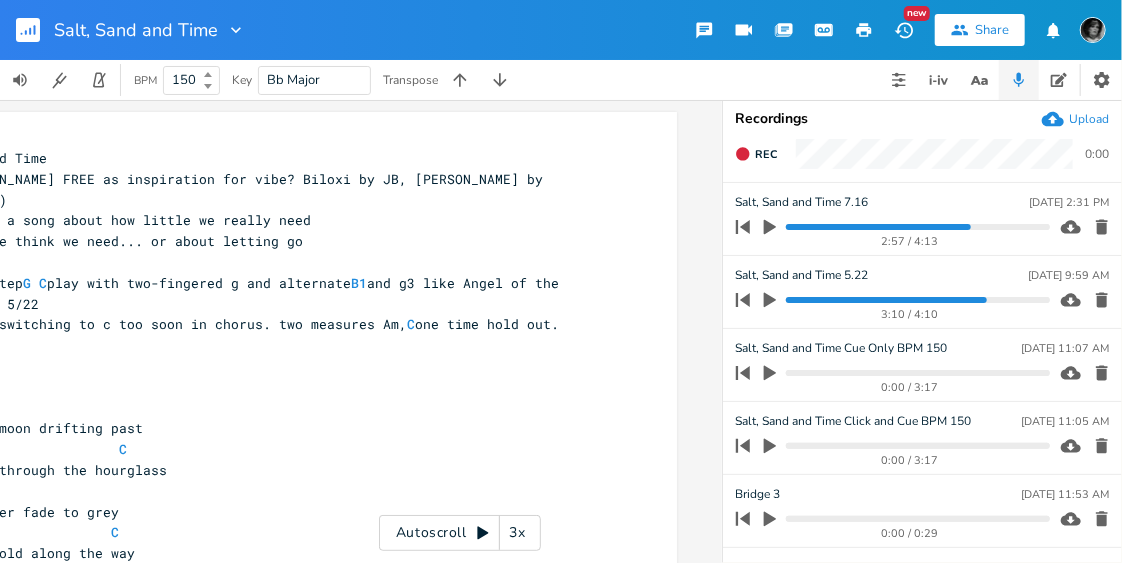click 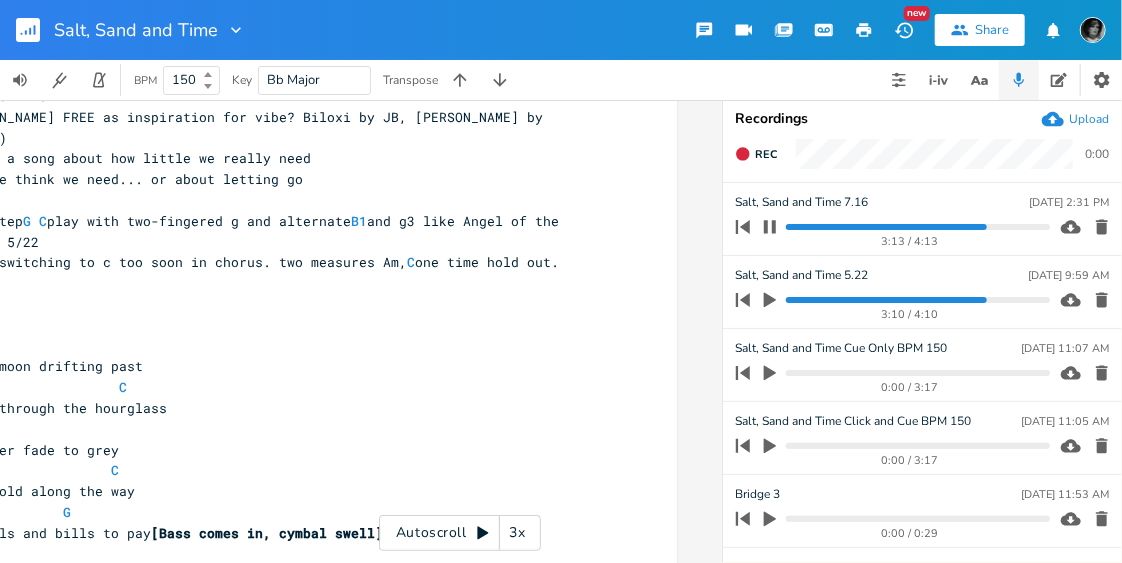 scroll, scrollTop: 63, scrollLeft: 0, axis: vertical 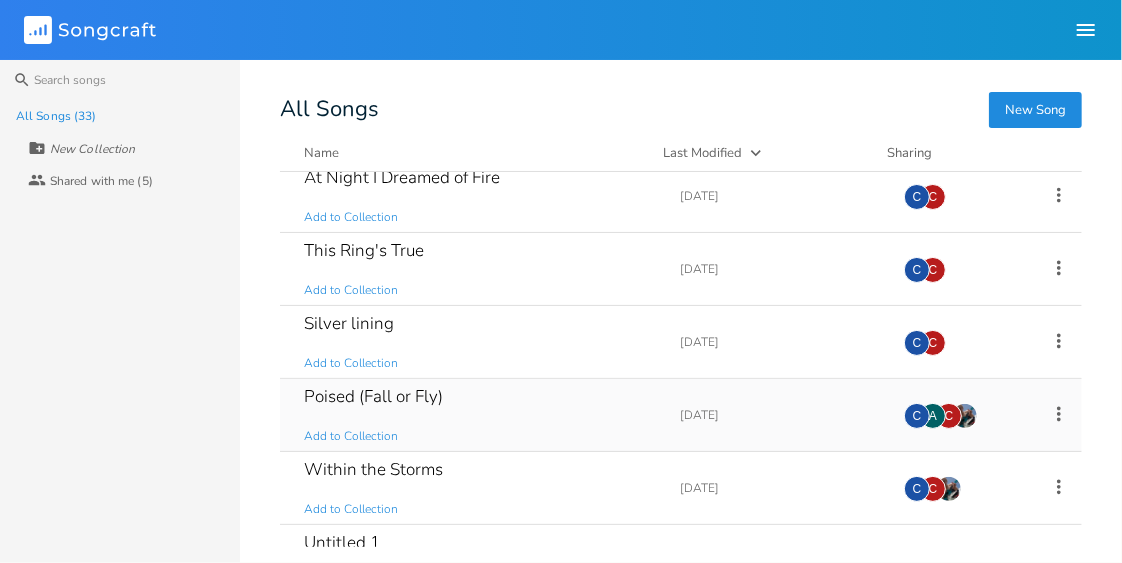 click on "Poised (Fall or Fly)" at bounding box center (373, 396) 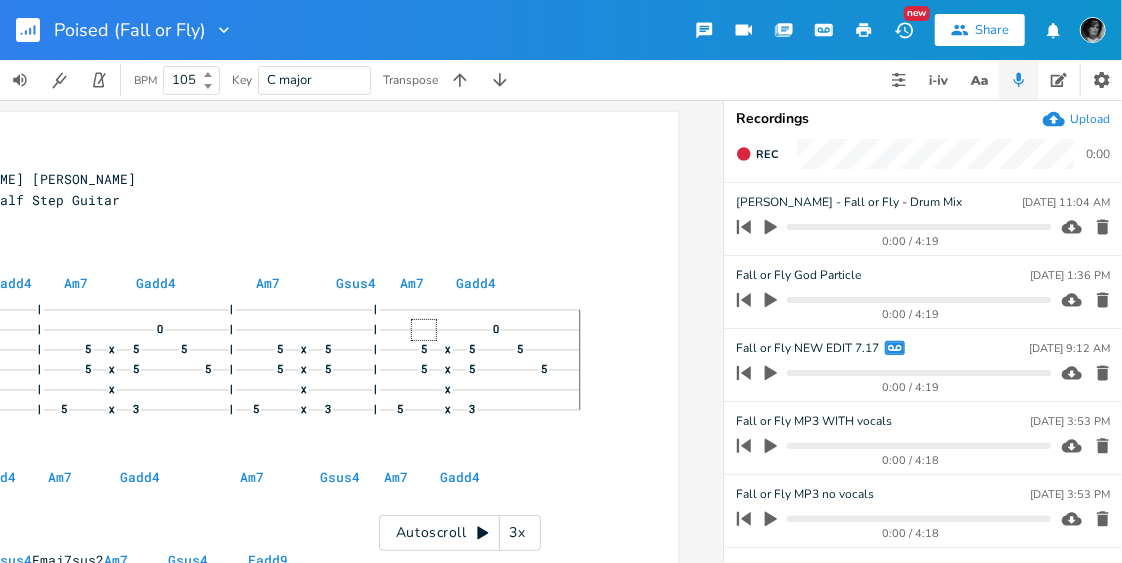 scroll, scrollTop: 0, scrollLeft: 198, axis: horizontal 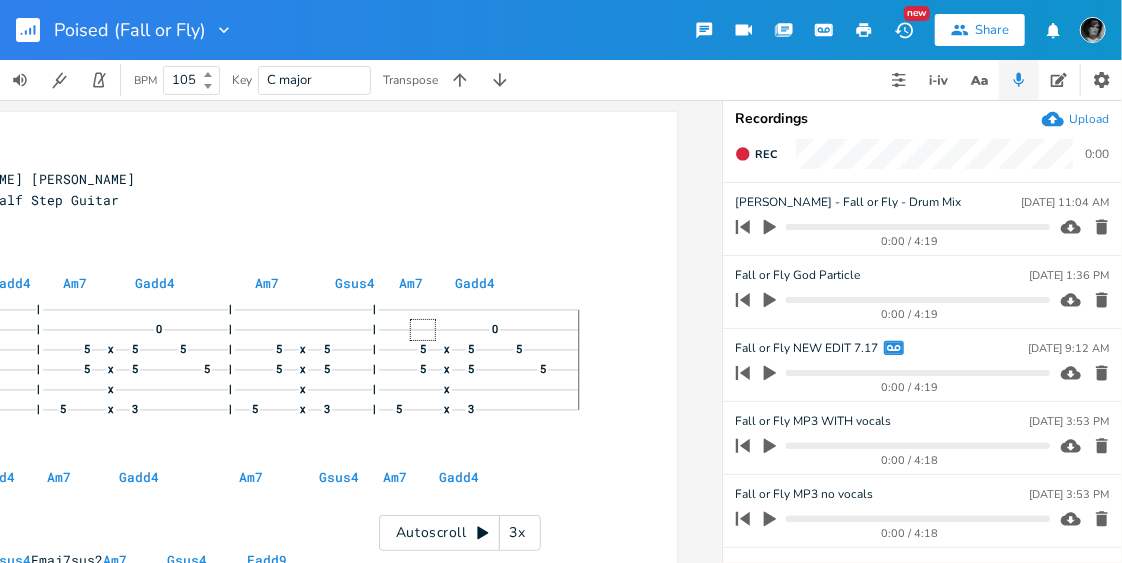 click 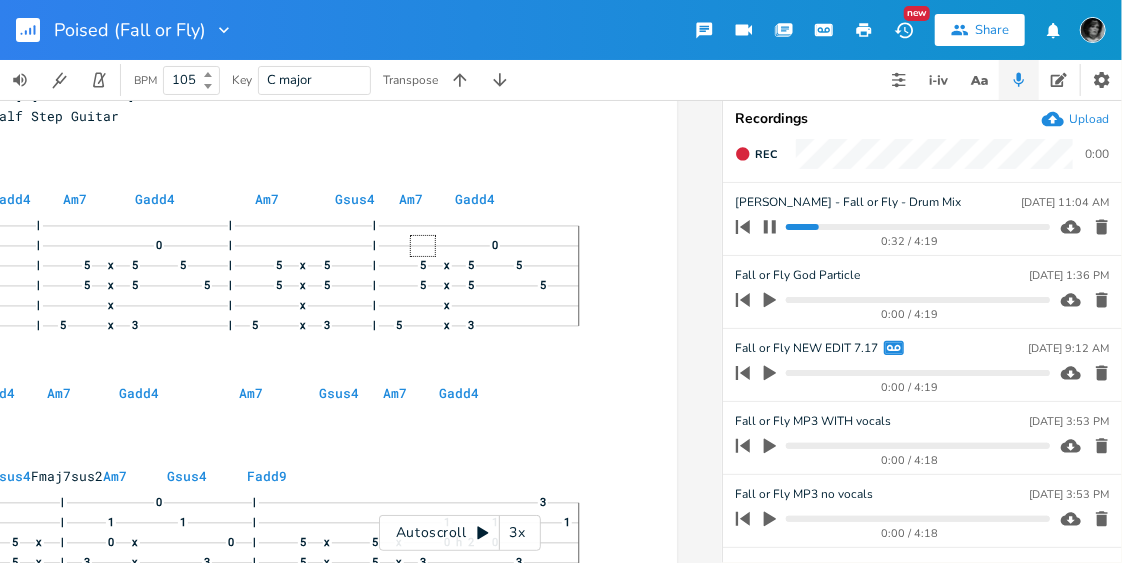 scroll, scrollTop: 0, scrollLeft: 0, axis: both 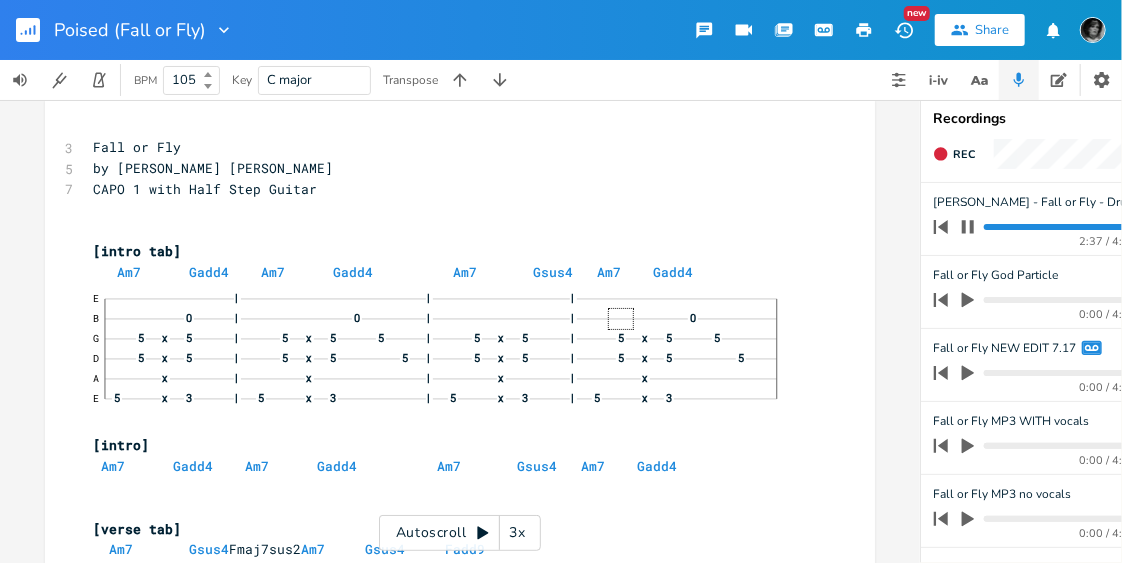 click 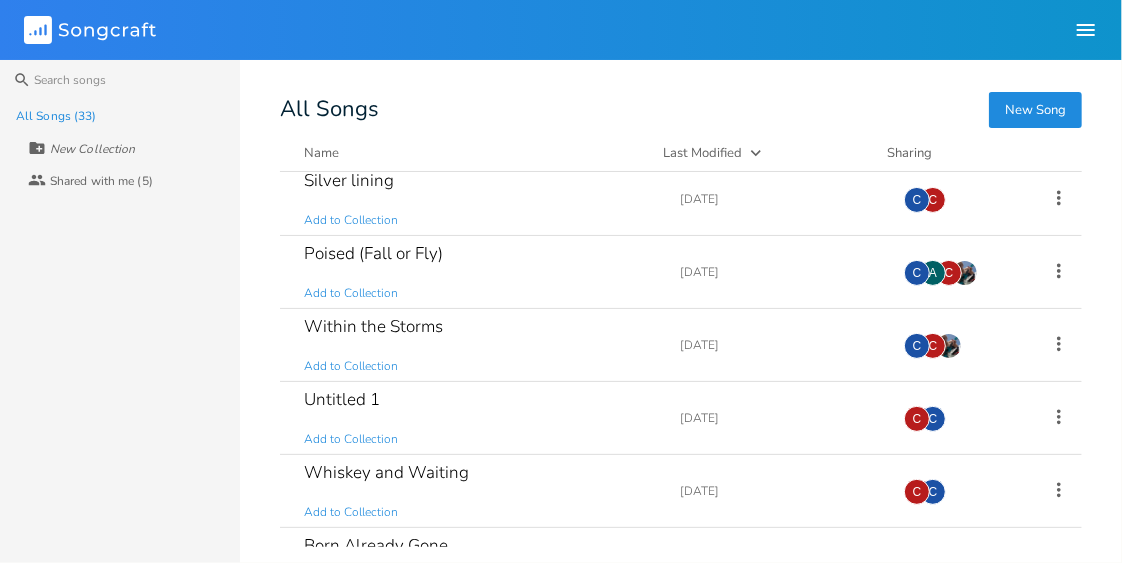 scroll, scrollTop: 235, scrollLeft: 0, axis: vertical 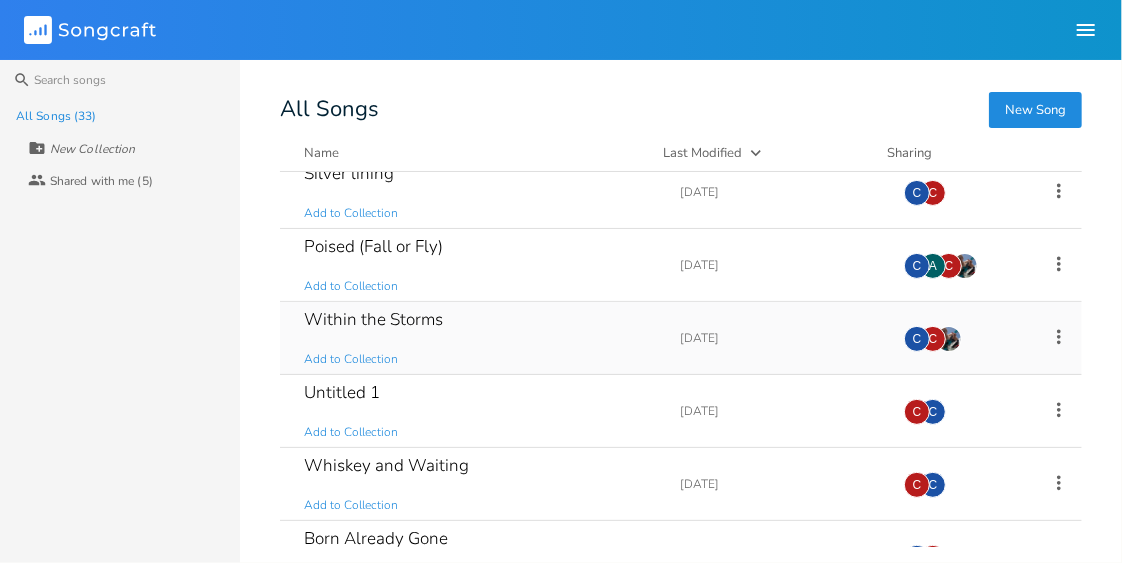 click on "Within the Storms" at bounding box center (373, 319) 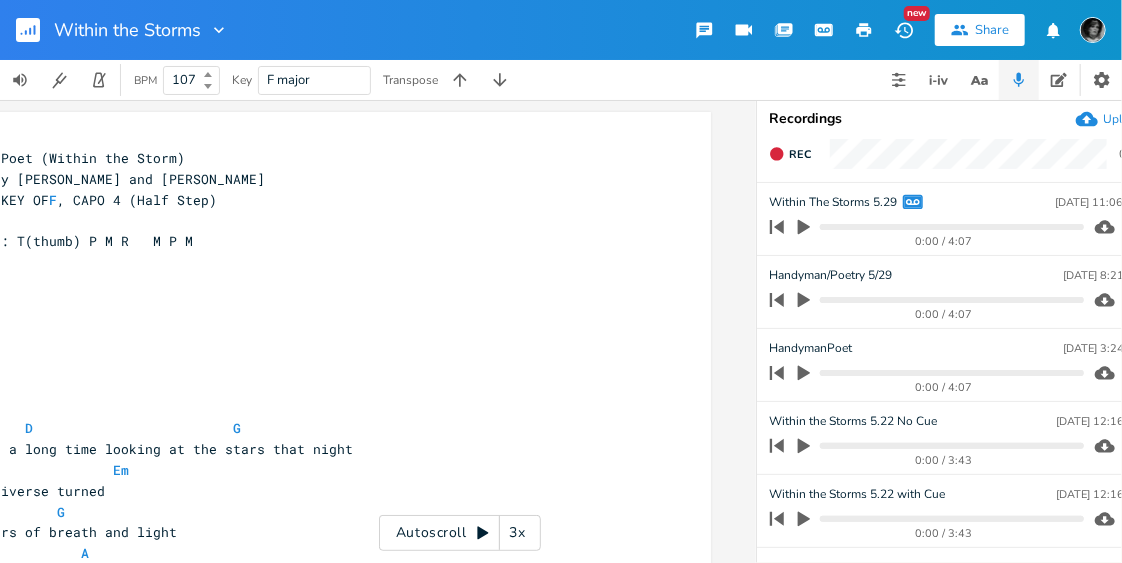 scroll, scrollTop: 0, scrollLeft: 193, axis: horizontal 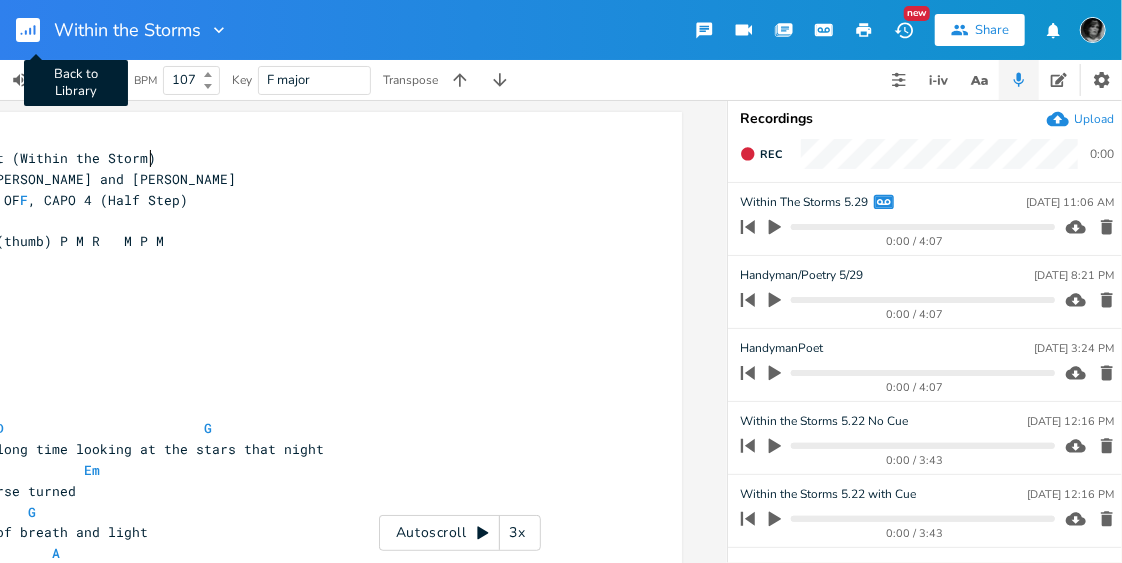 click 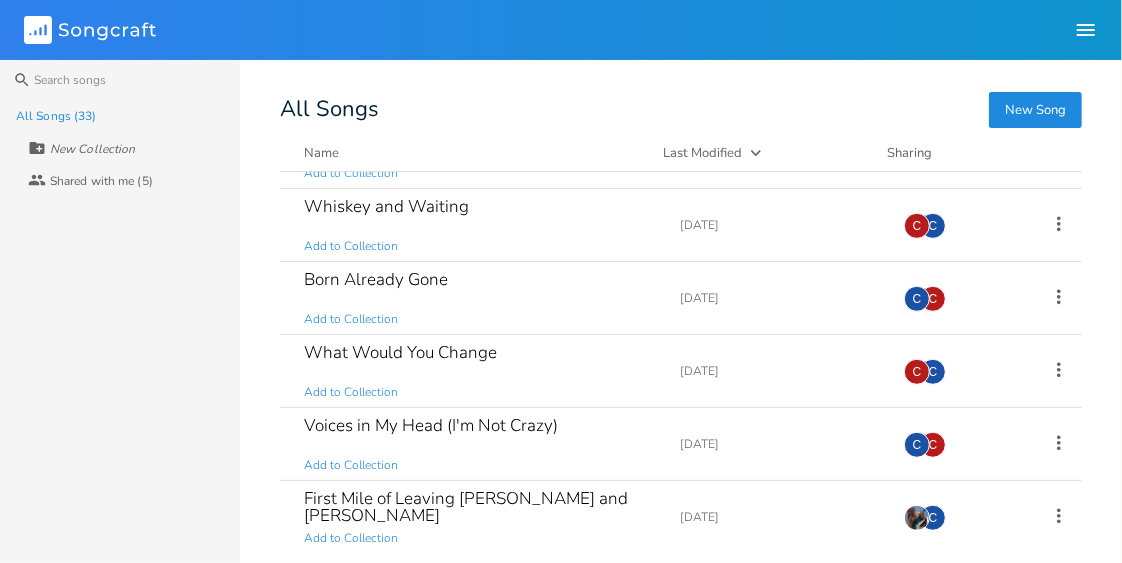 scroll, scrollTop: 498, scrollLeft: 0, axis: vertical 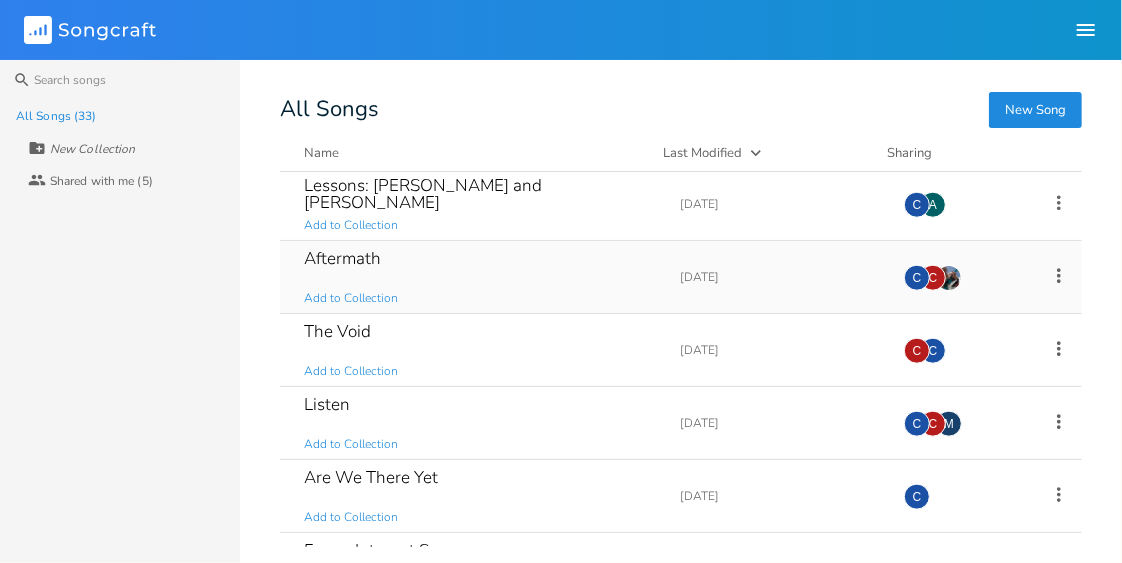 click on "Aftermath" at bounding box center (342, 258) 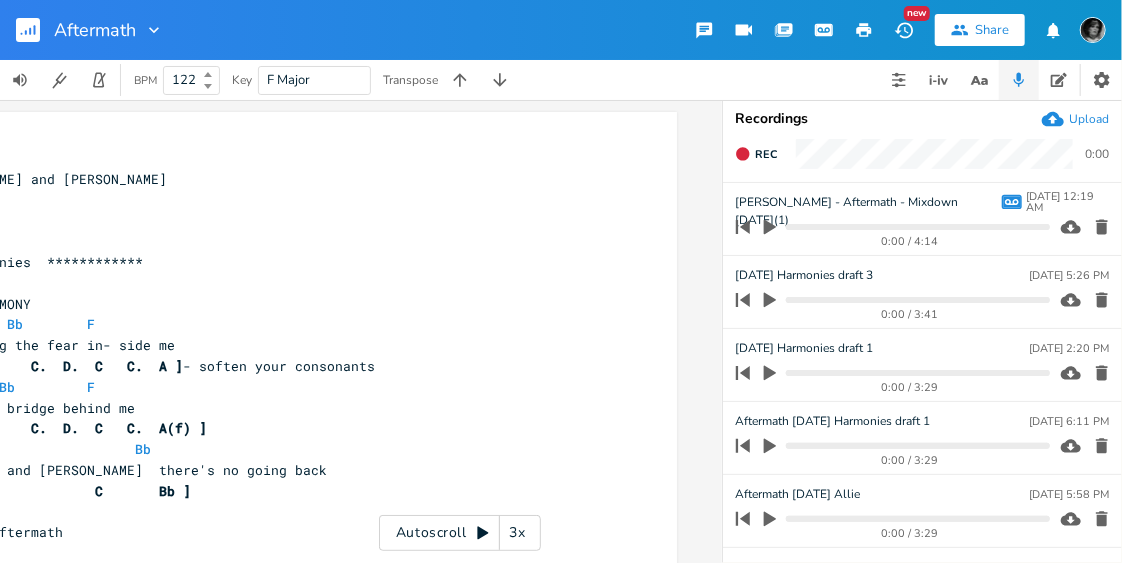 scroll, scrollTop: 0, scrollLeft: 0, axis: both 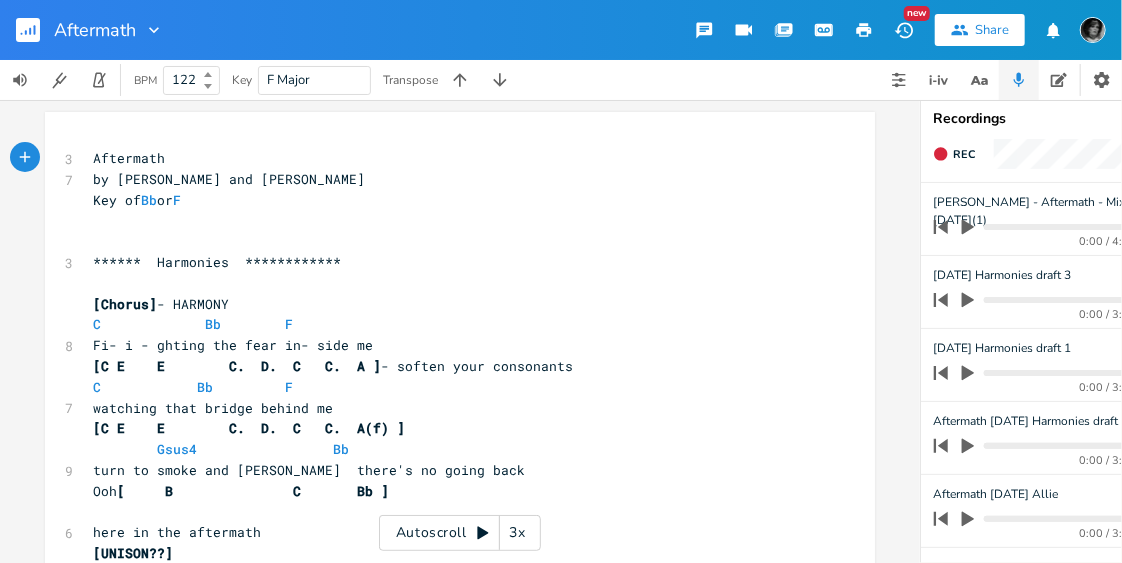 click 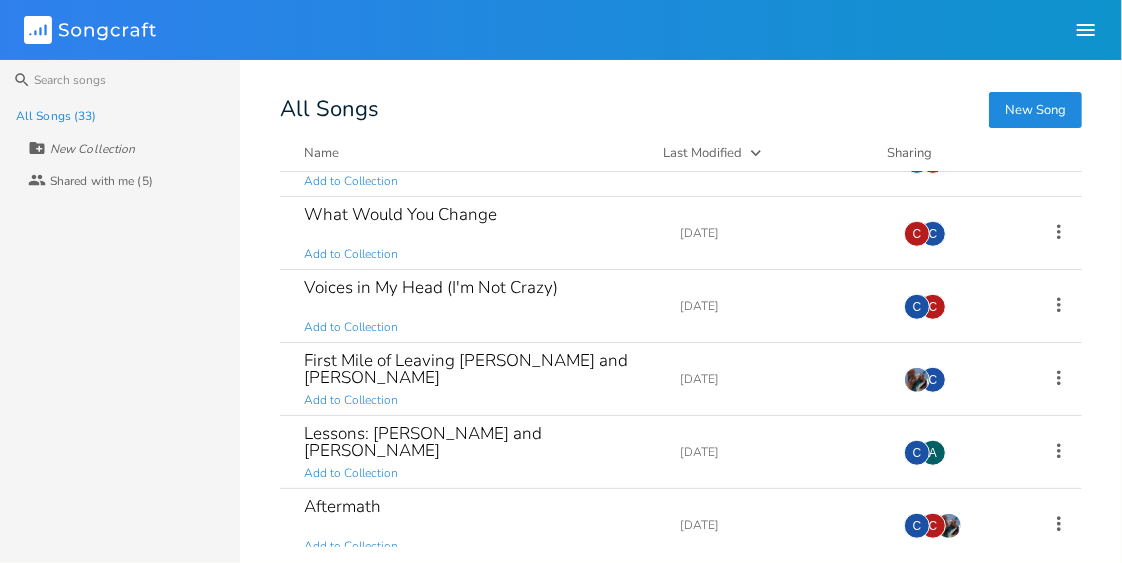 scroll, scrollTop: 640, scrollLeft: 0, axis: vertical 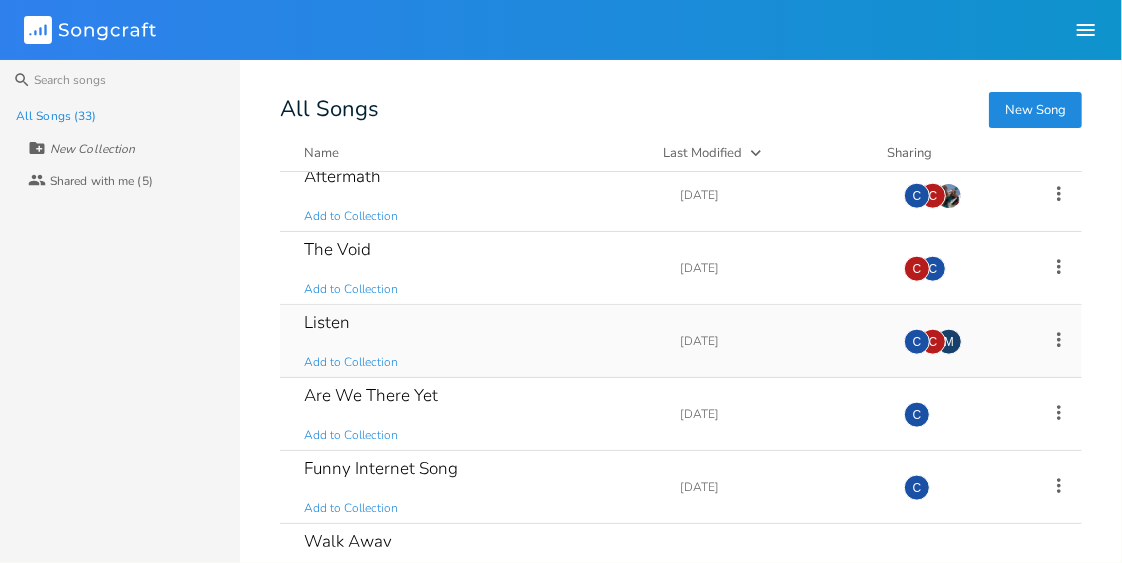 click on "Listen" at bounding box center (327, 322) 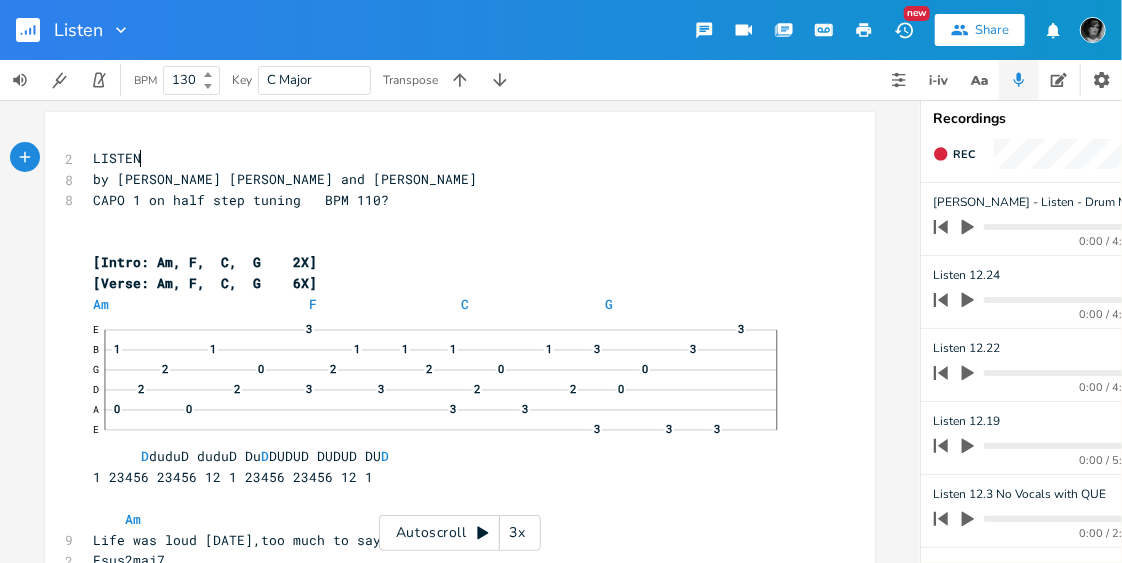 scroll, scrollTop: 0, scrollLeft: 198, axis: horizontal 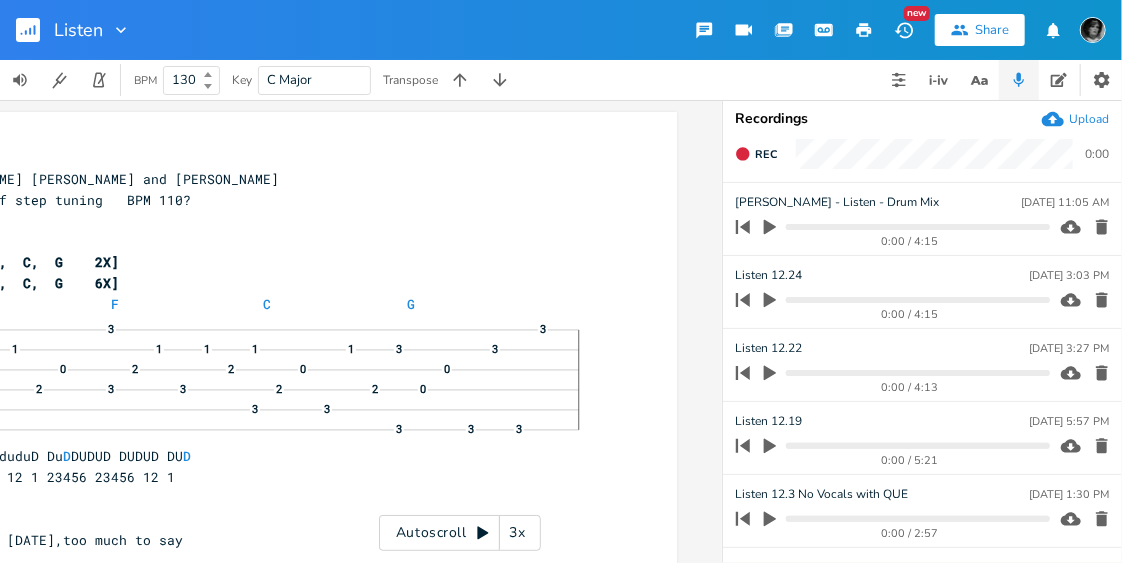 click 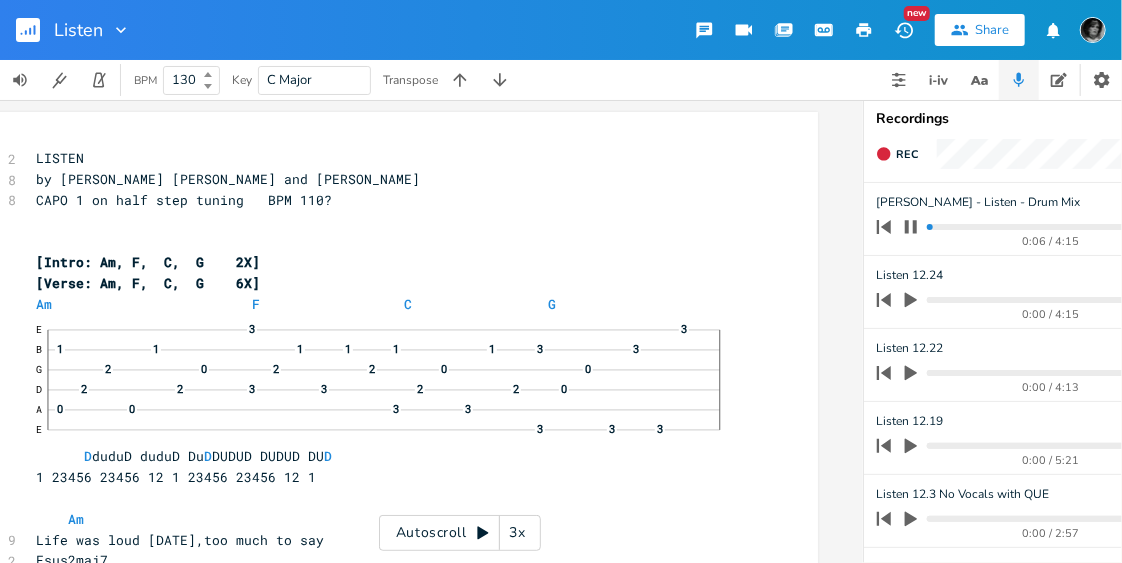 scroll, scrollTop: 0, scrollLeft: 0, axis: both 